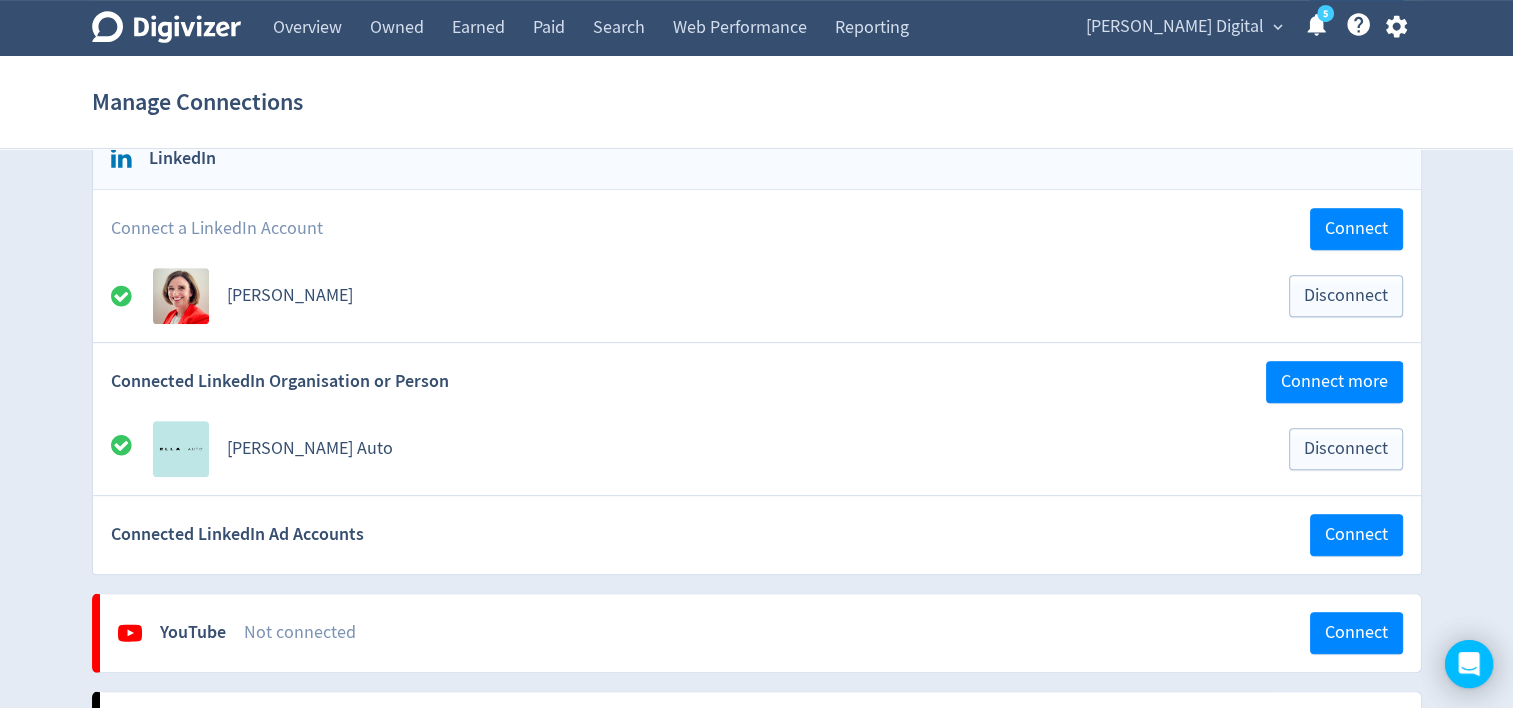 scroll, scrollTop: 800, scrollLeft: 0, axis: vertical 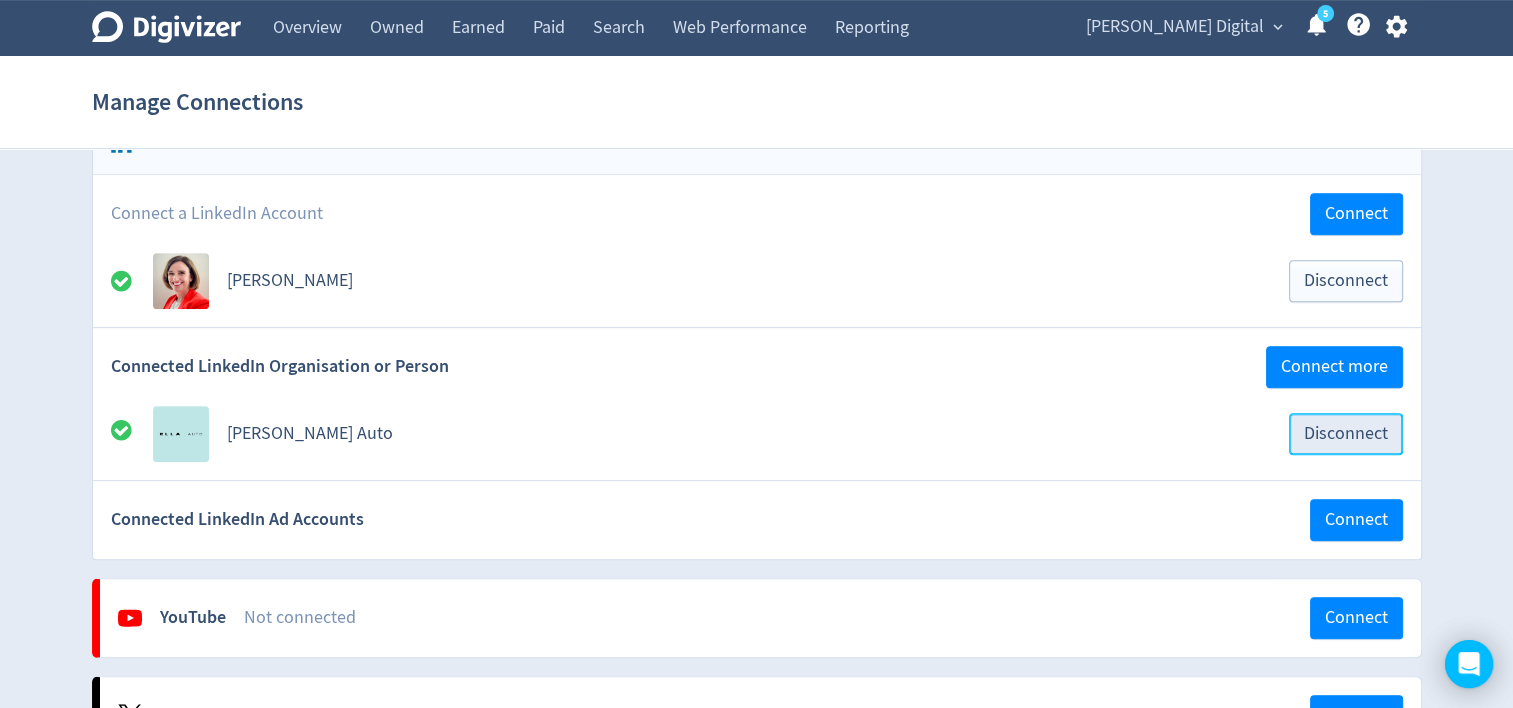 click on "Disconnect" at bounding box center (1346, 434) 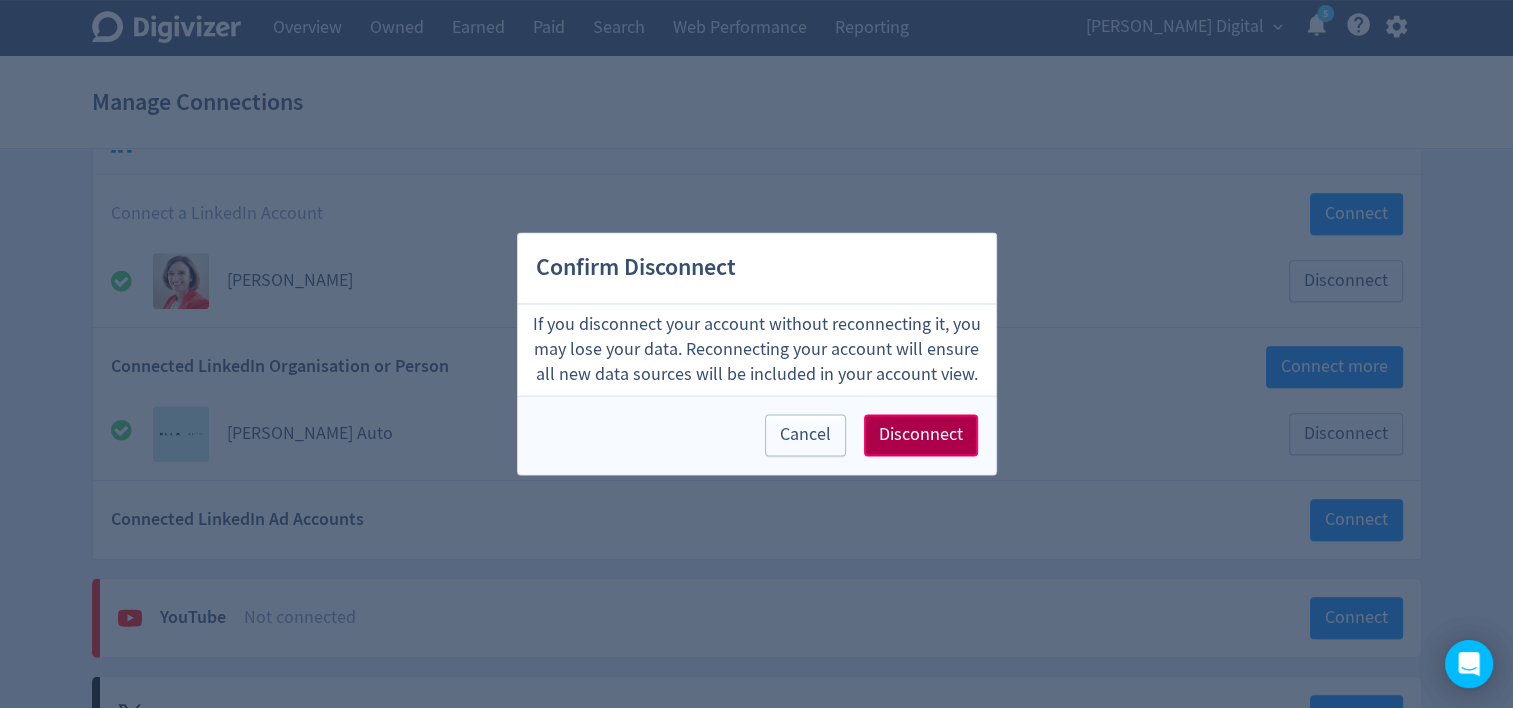 click on "Disconnect" at bounding box center (921, 436) 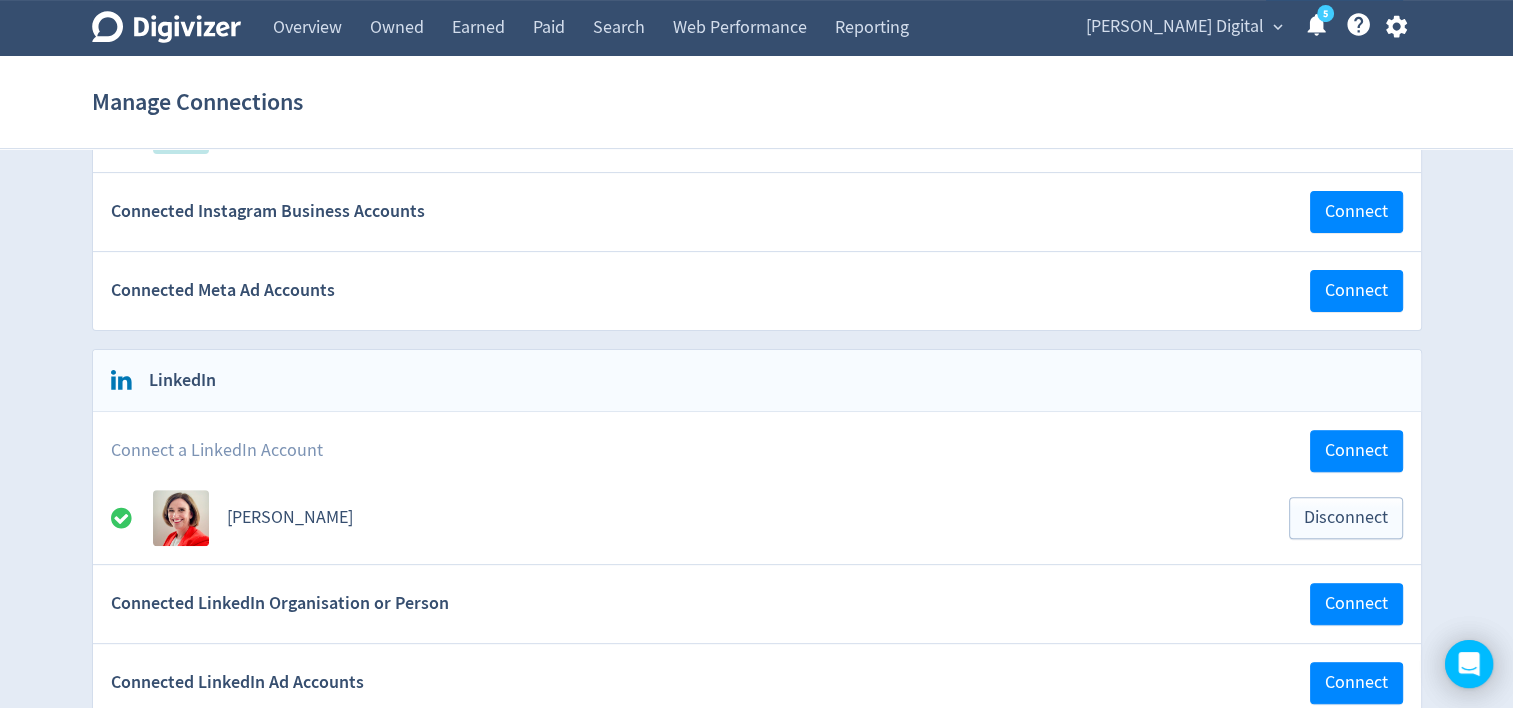 scroll, scrollTop: 700, scrollLeft: 0, axis: vertical 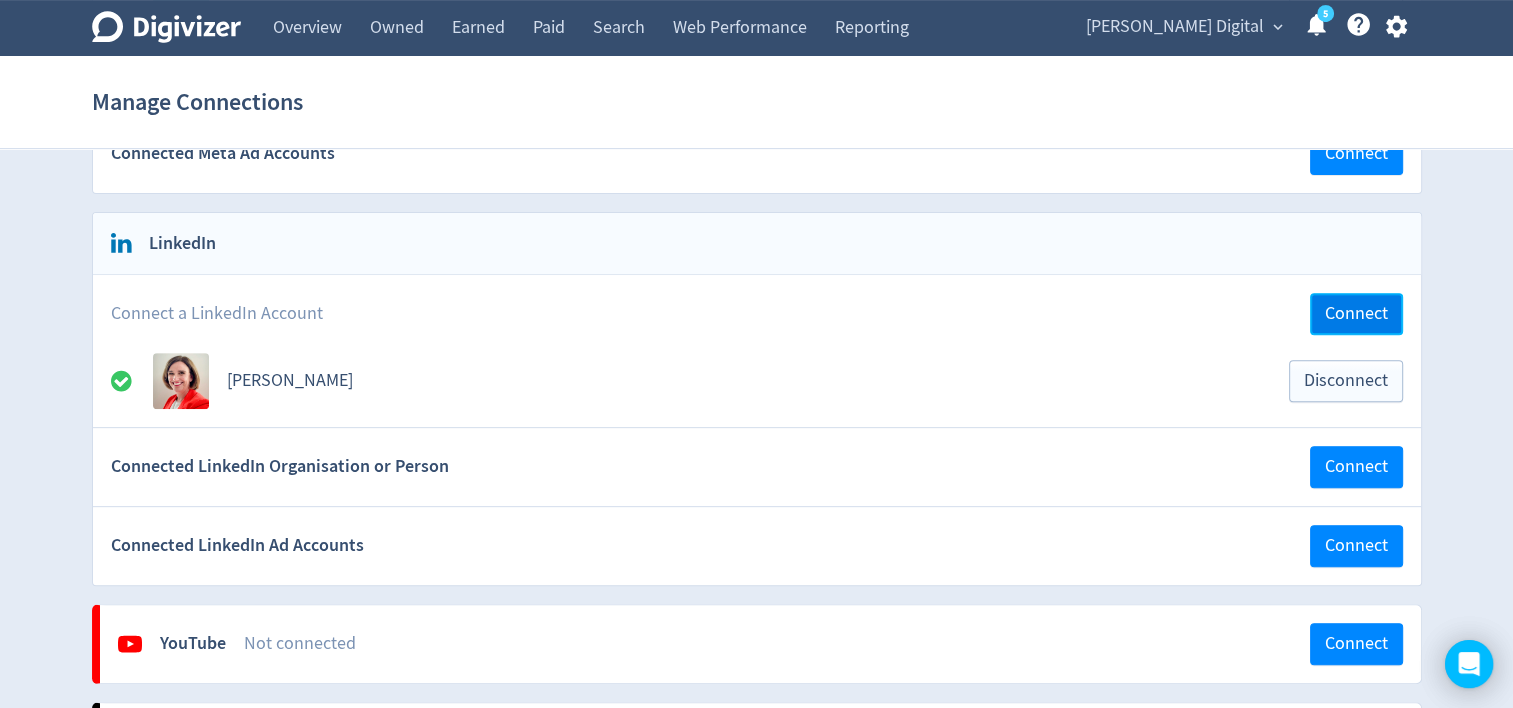 click on "Connect" at bounding box center (1356, 314) 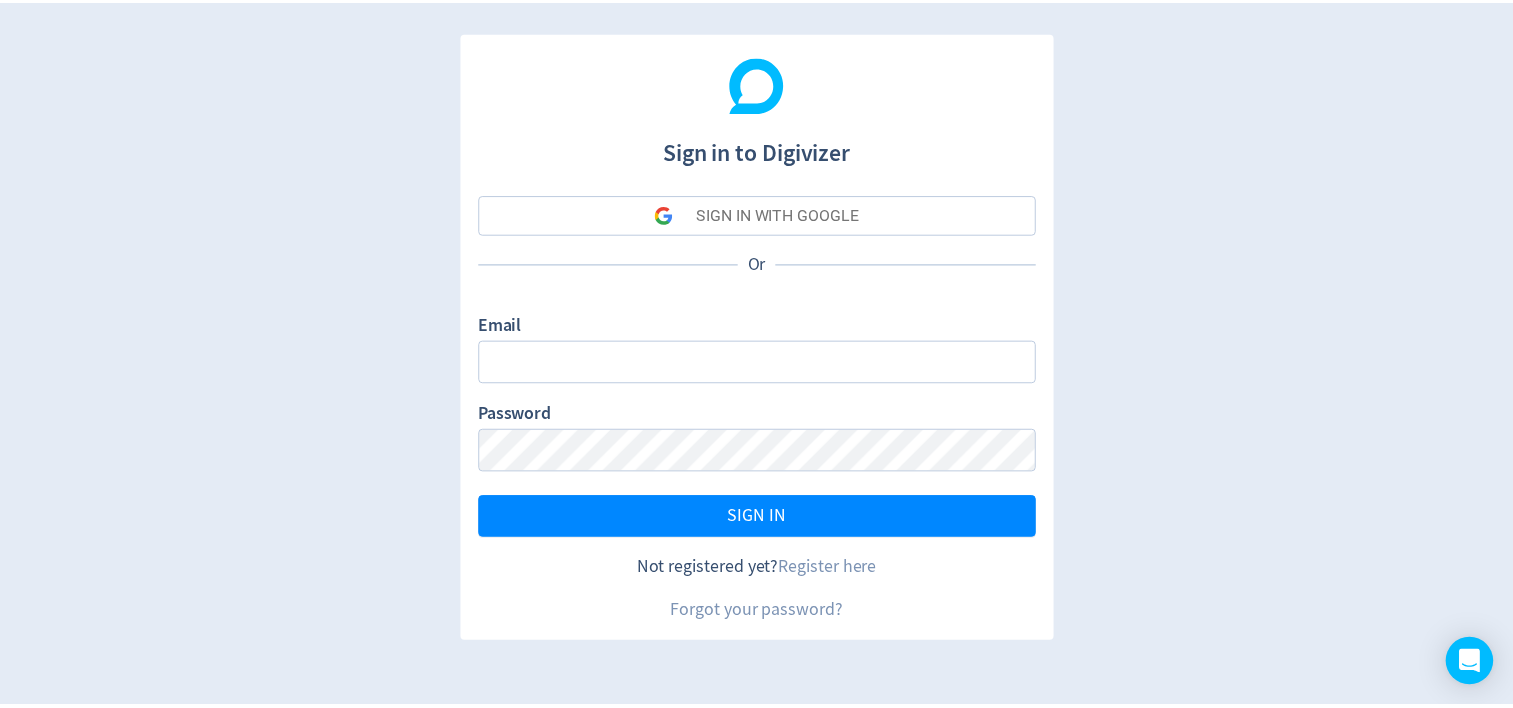 scroll, scrollTop: 0, scrollLeft: 0, axis: both 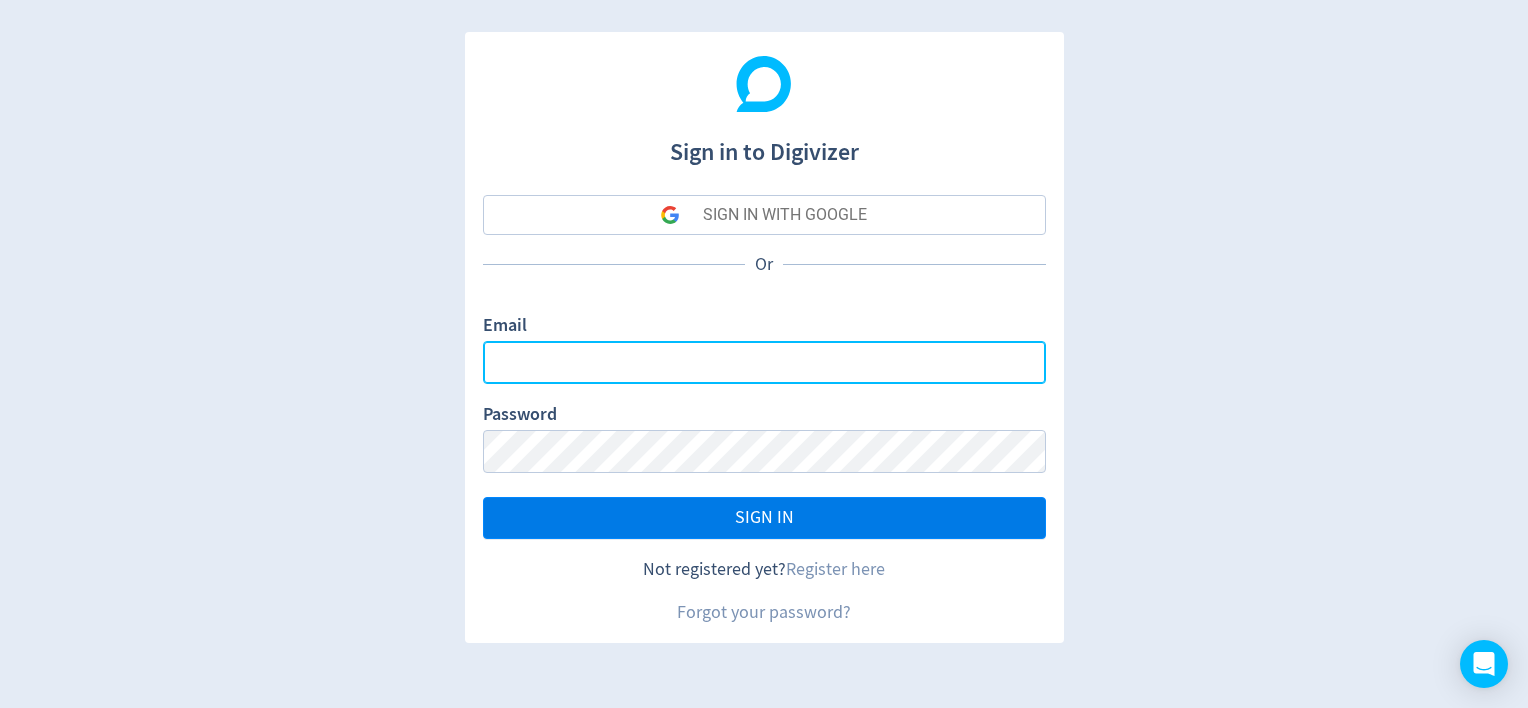 type on "[PERSON_NAME][EMAIL_ADDRESS][PERSON_NAME][DOMAIN_NAME]" 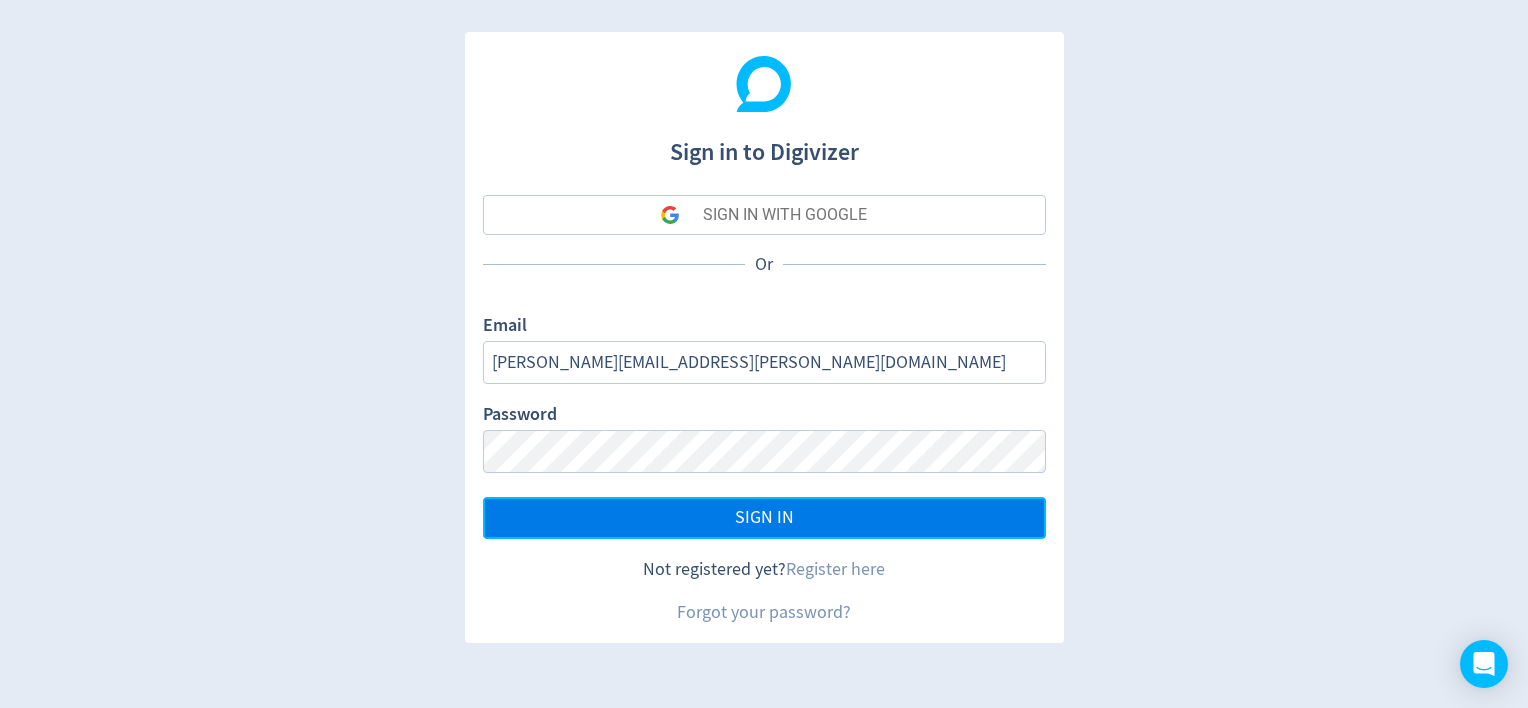 click on "SIGN IN" at bounding box center [764, 518] 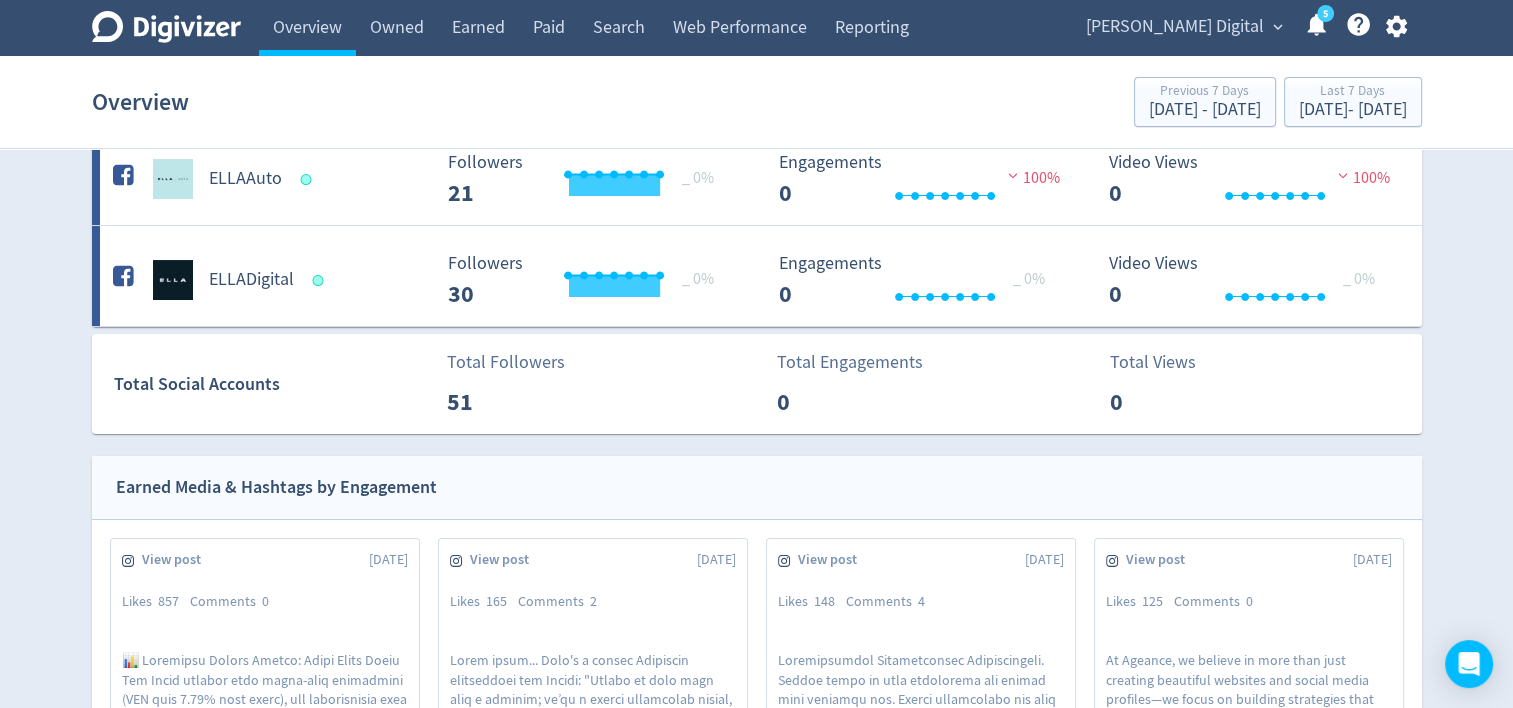 scroll, scrollTop: 0, scrollLeft: 0, axis: both 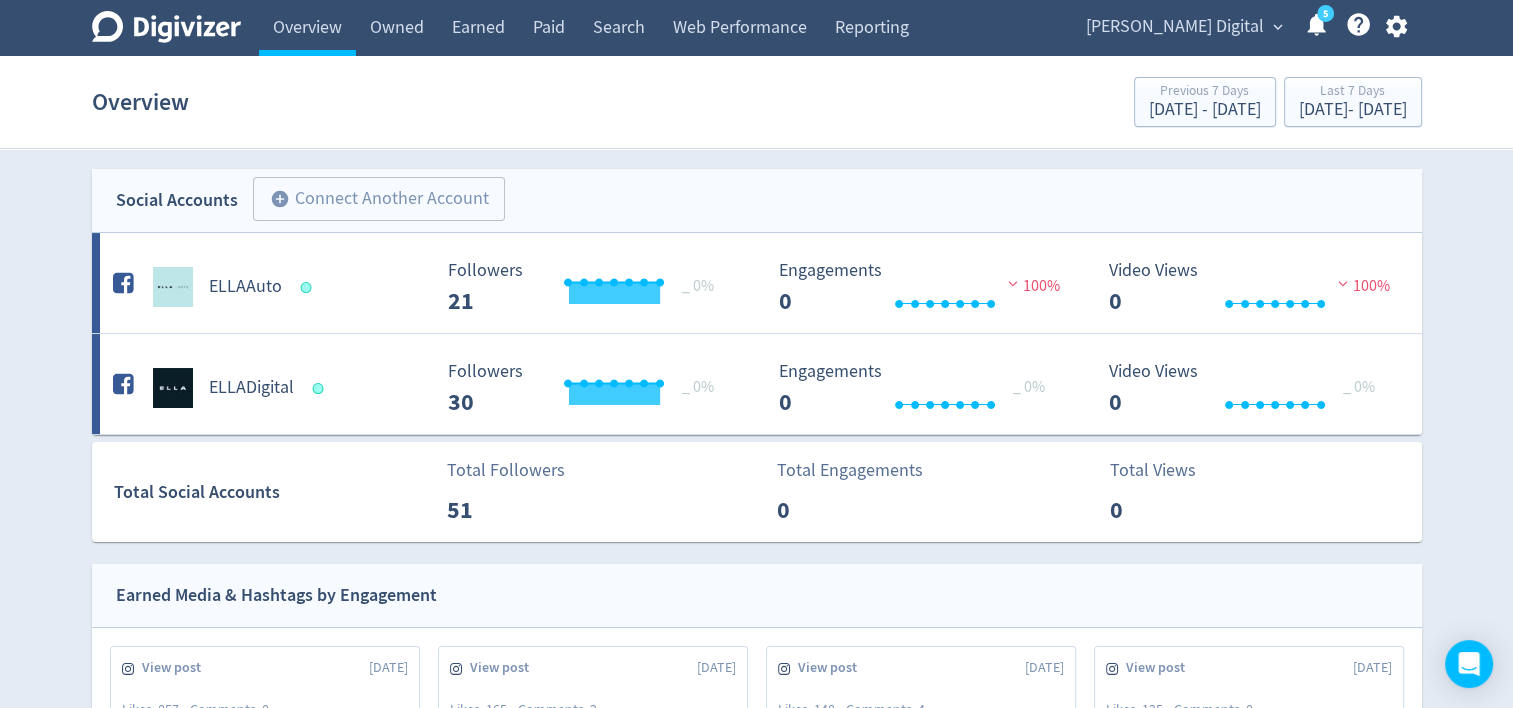 click 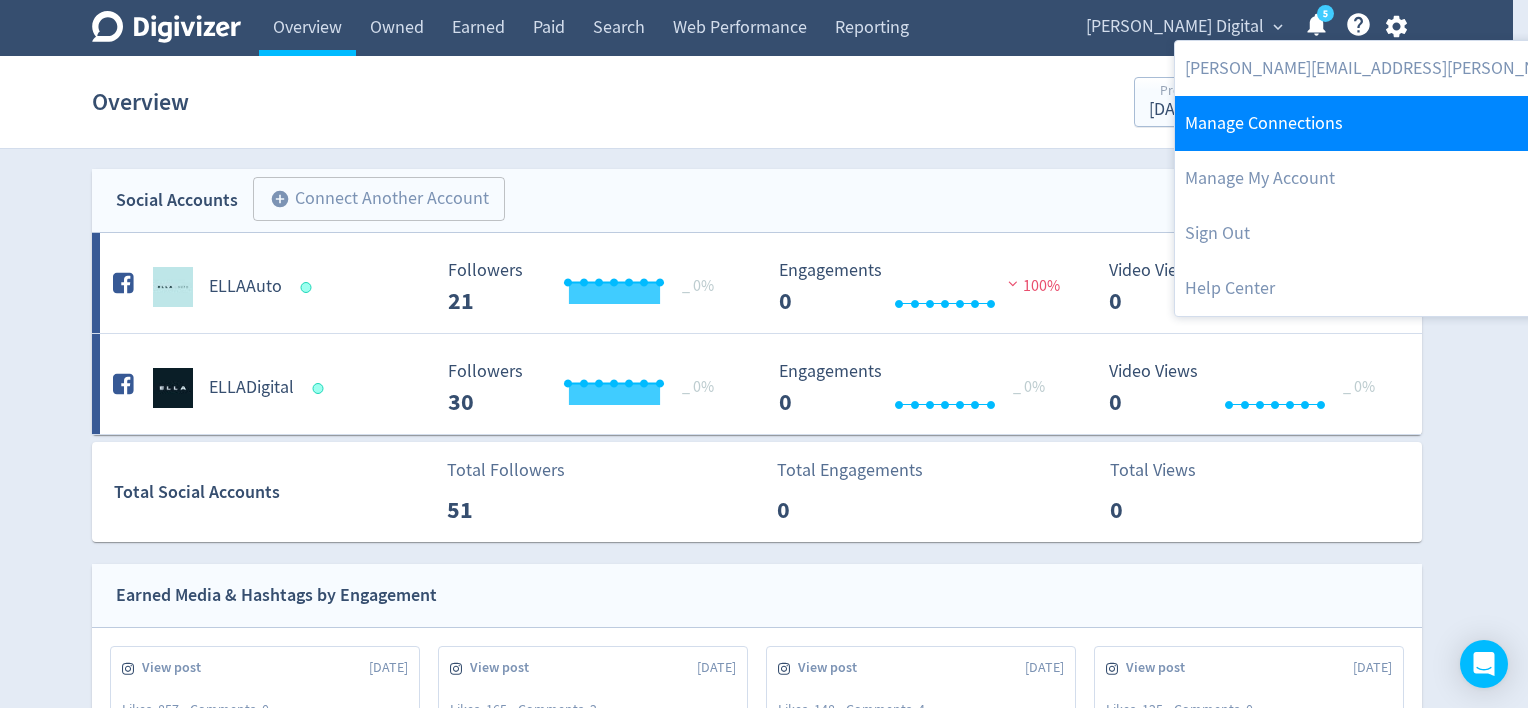 click on "Manage Connections" at bounding box center (1442, 123) 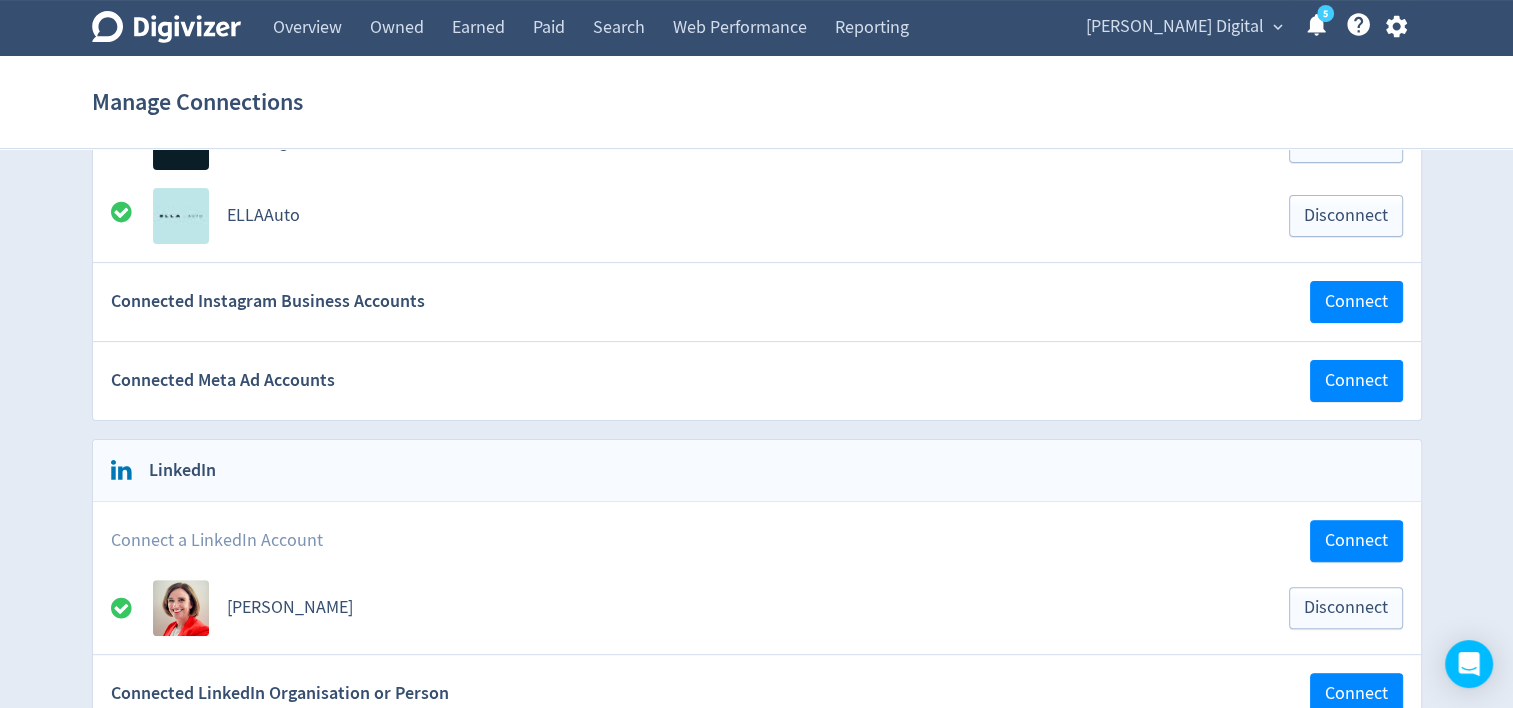 scroll, scrollTop: 600, scrollLeft: 0, axis: vertical 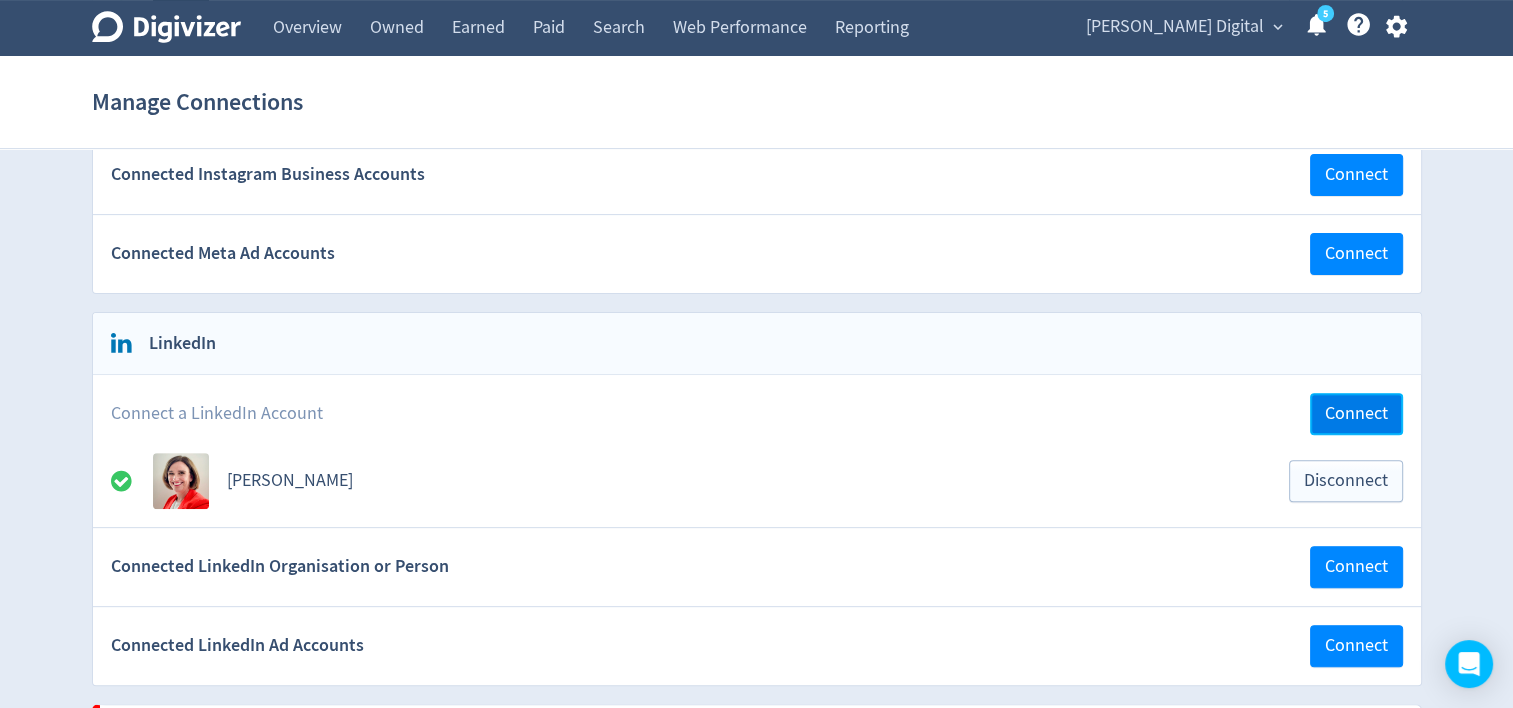 click on "Connect" at bounding box center [1356, 414] 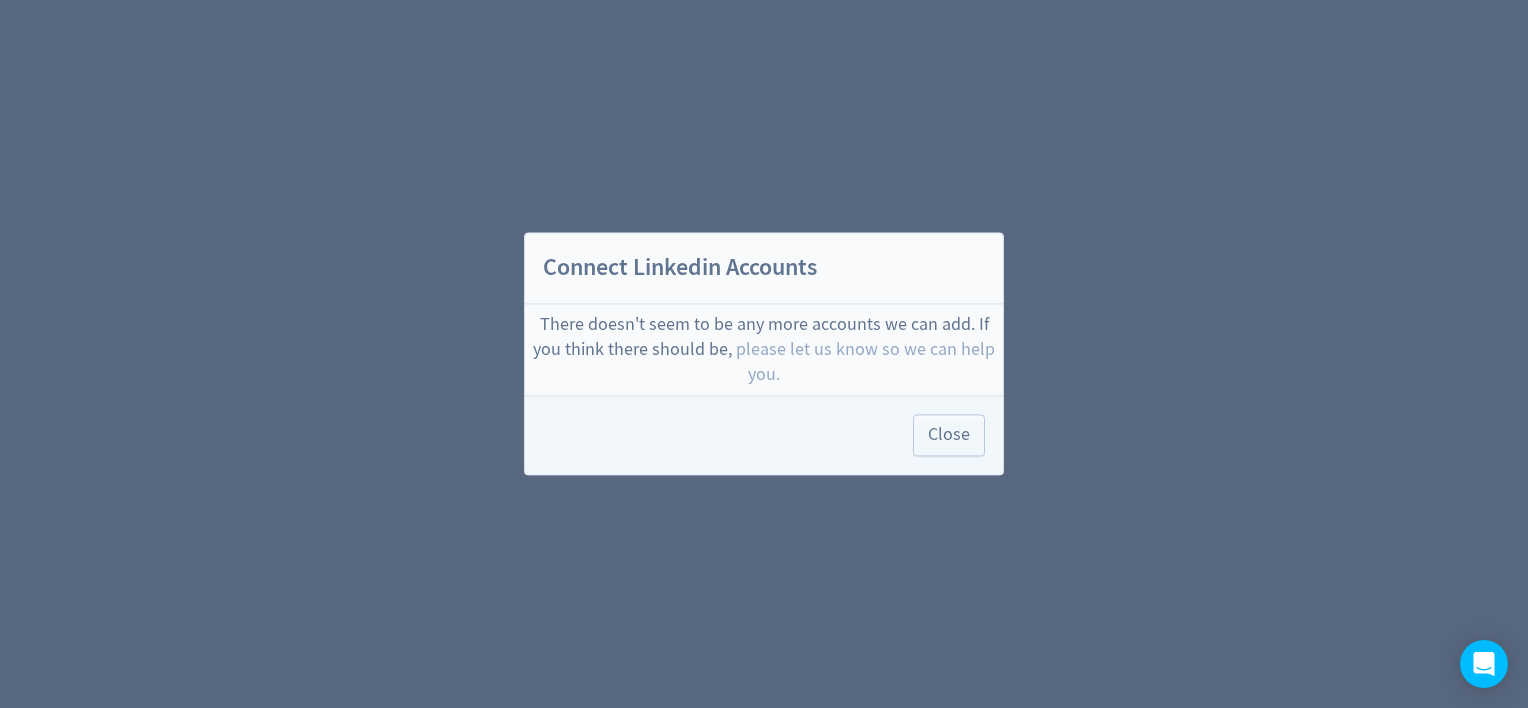 scroll, scrollTop: 0, scrollLeft: 0, axis: both 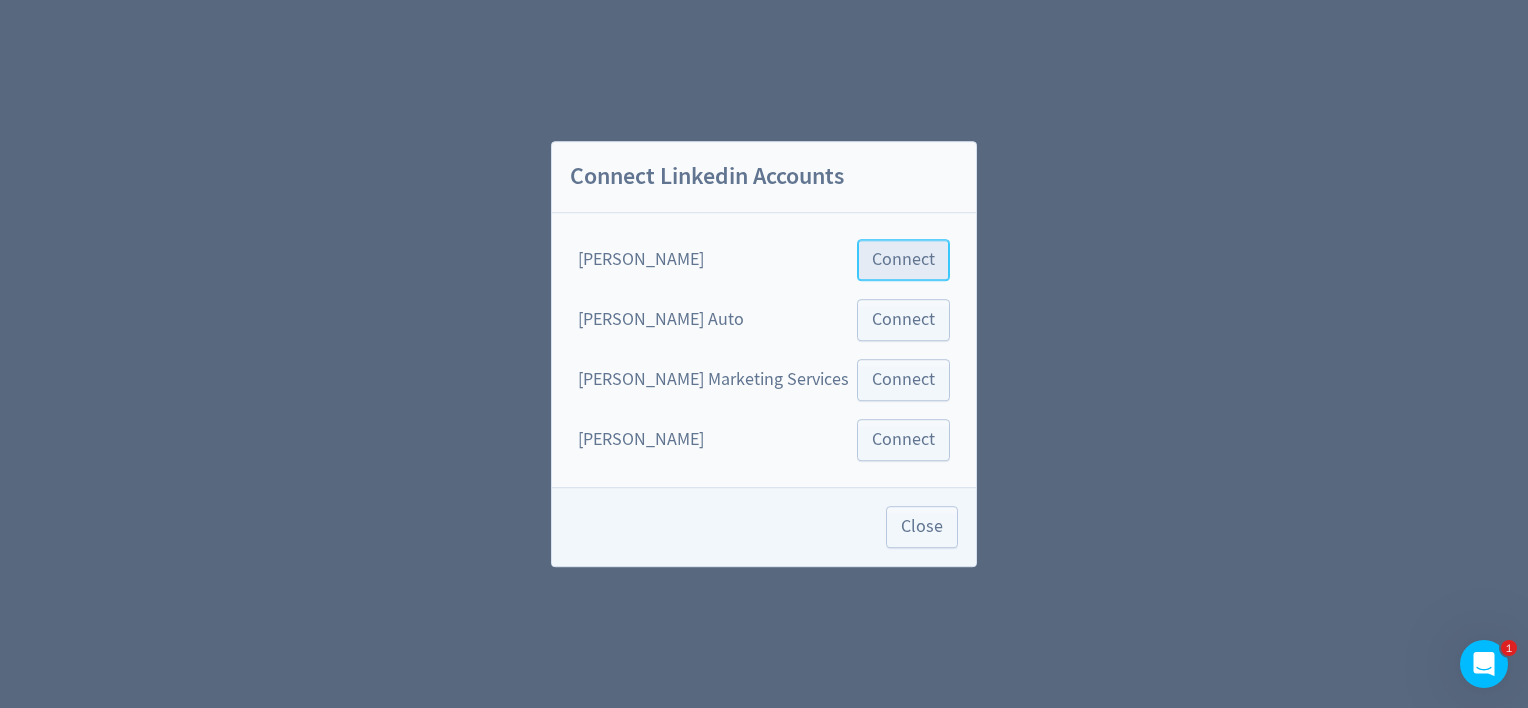 click on "Connect" at bounding box center [903, 260] 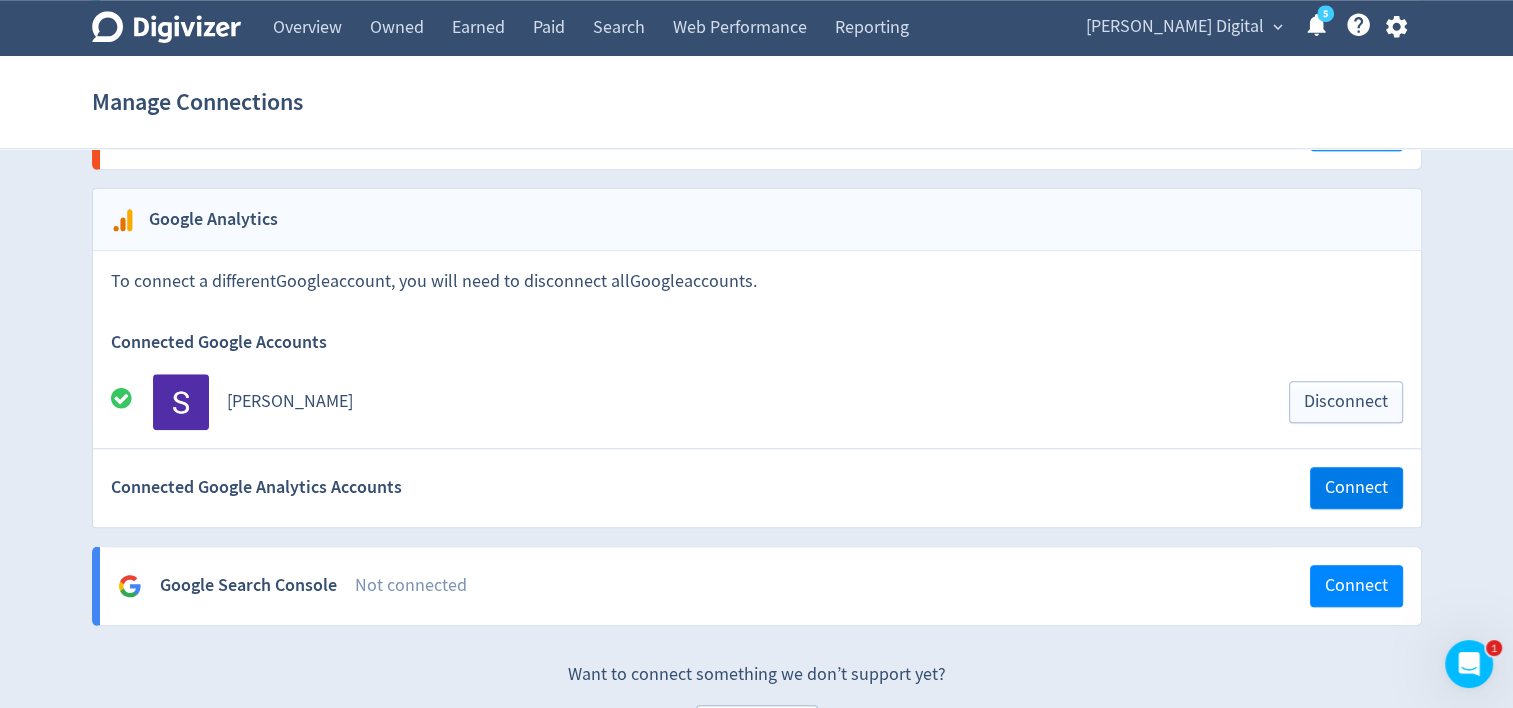 scroll, scrollTop: 1933, scrollLeft: 0, axis: vertical 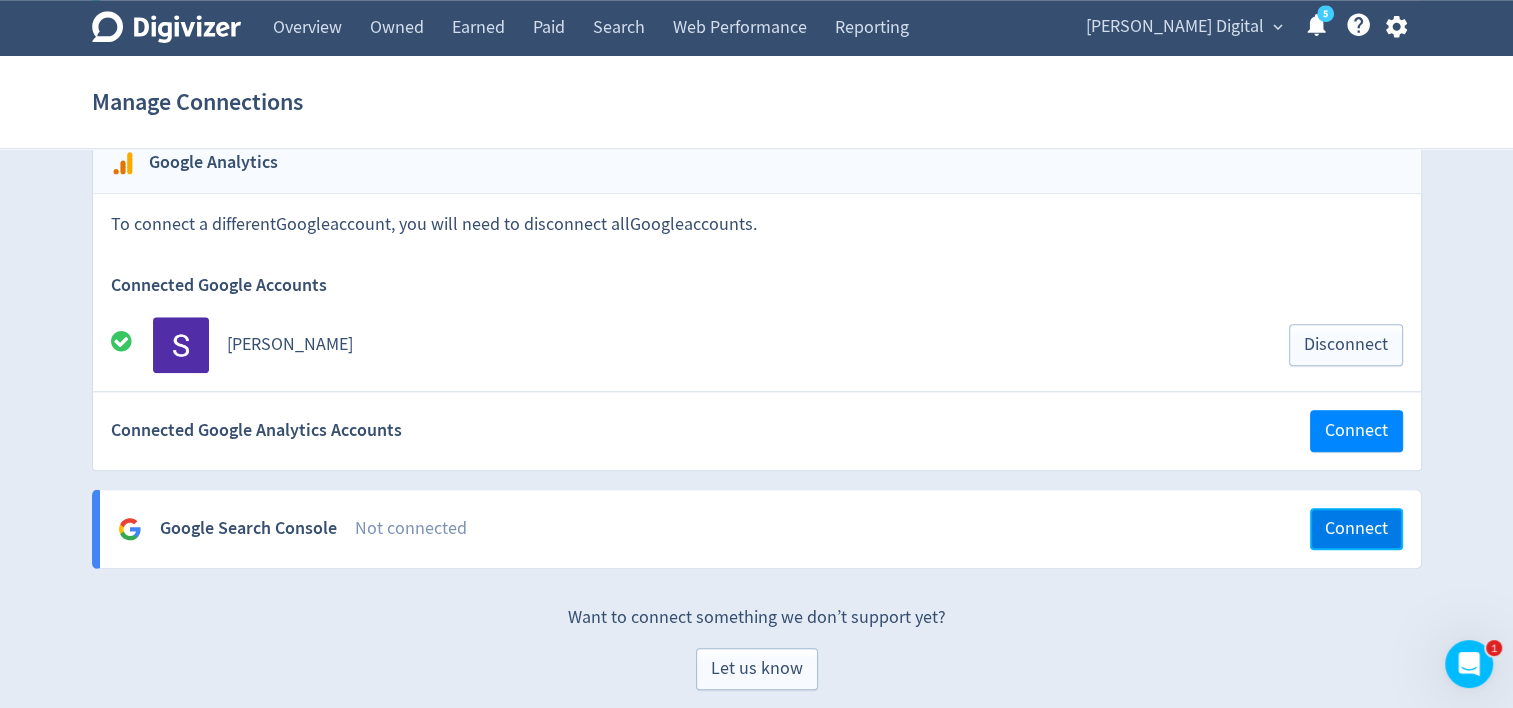 click on "Connect" at bounding box center (1356, 529) 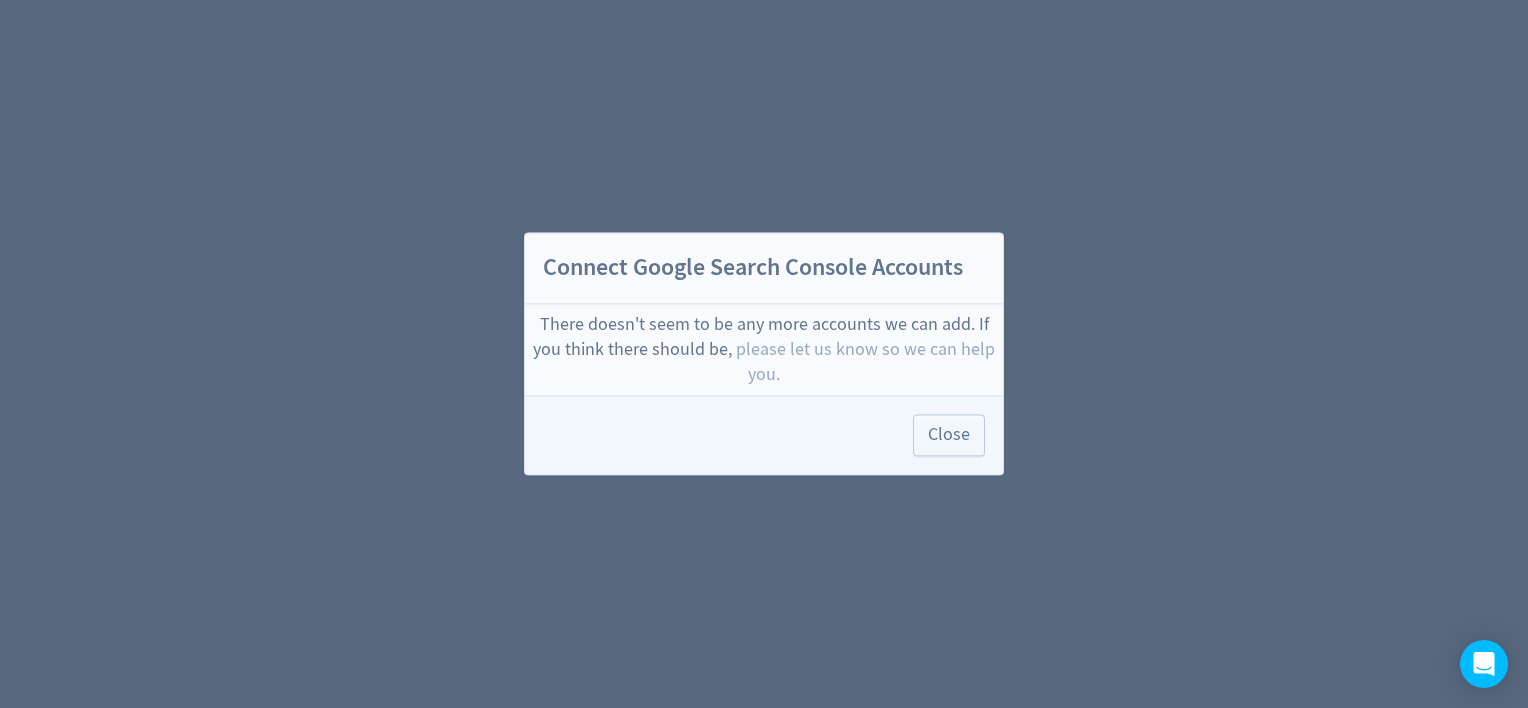 scroll, scrollTop: 0, scrollLeft: 0, axis: both 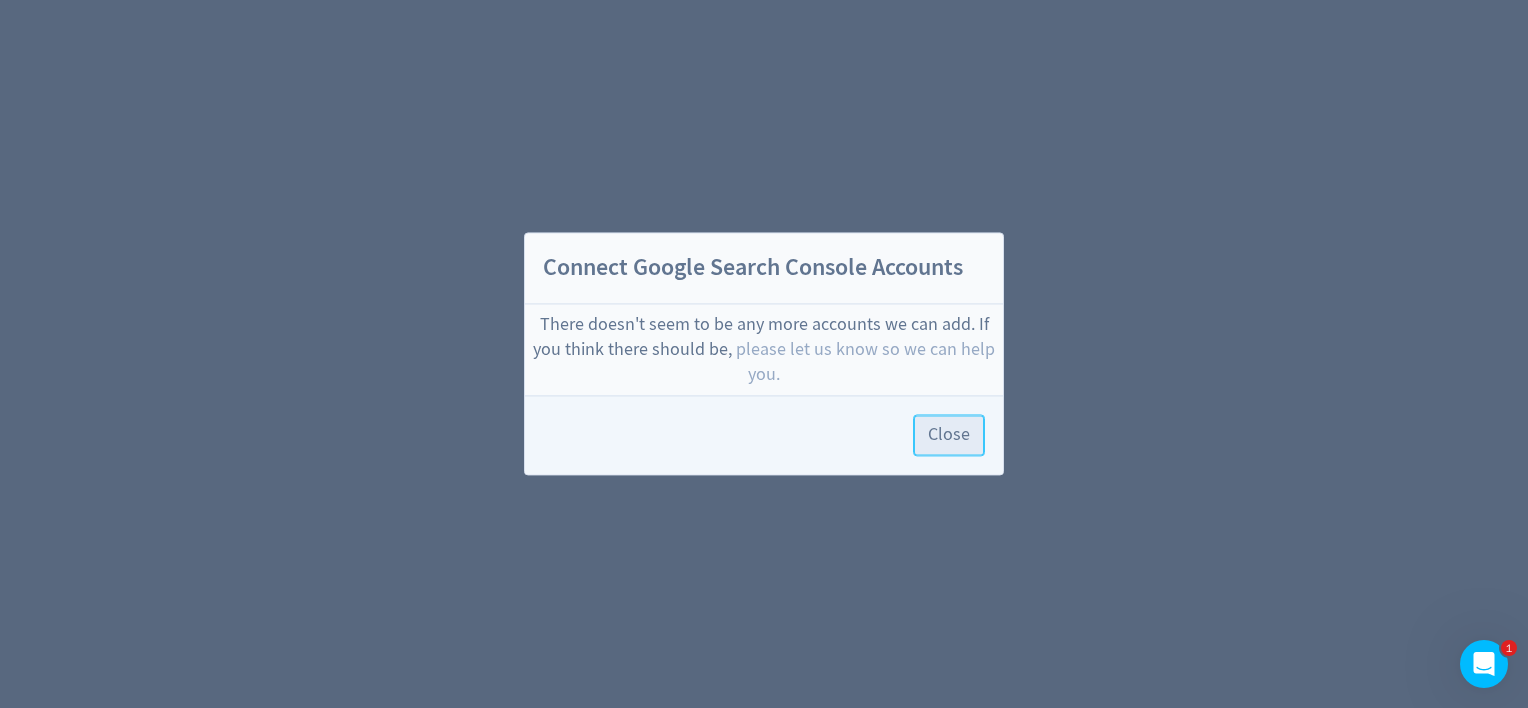 click on "Close" at bounding box center [949, 436] 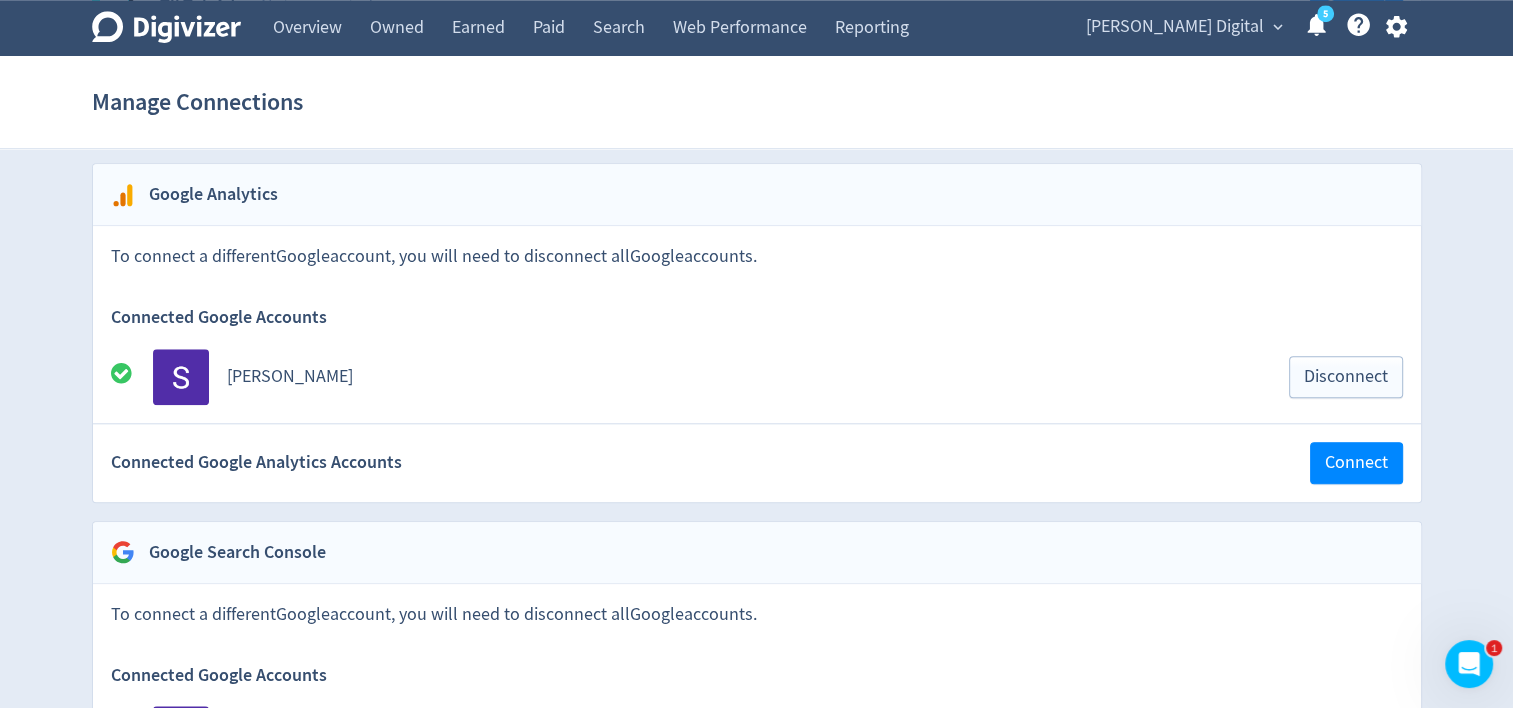 scroll, scrollTop: 1892, scrollLeft: 0, axis: vertical 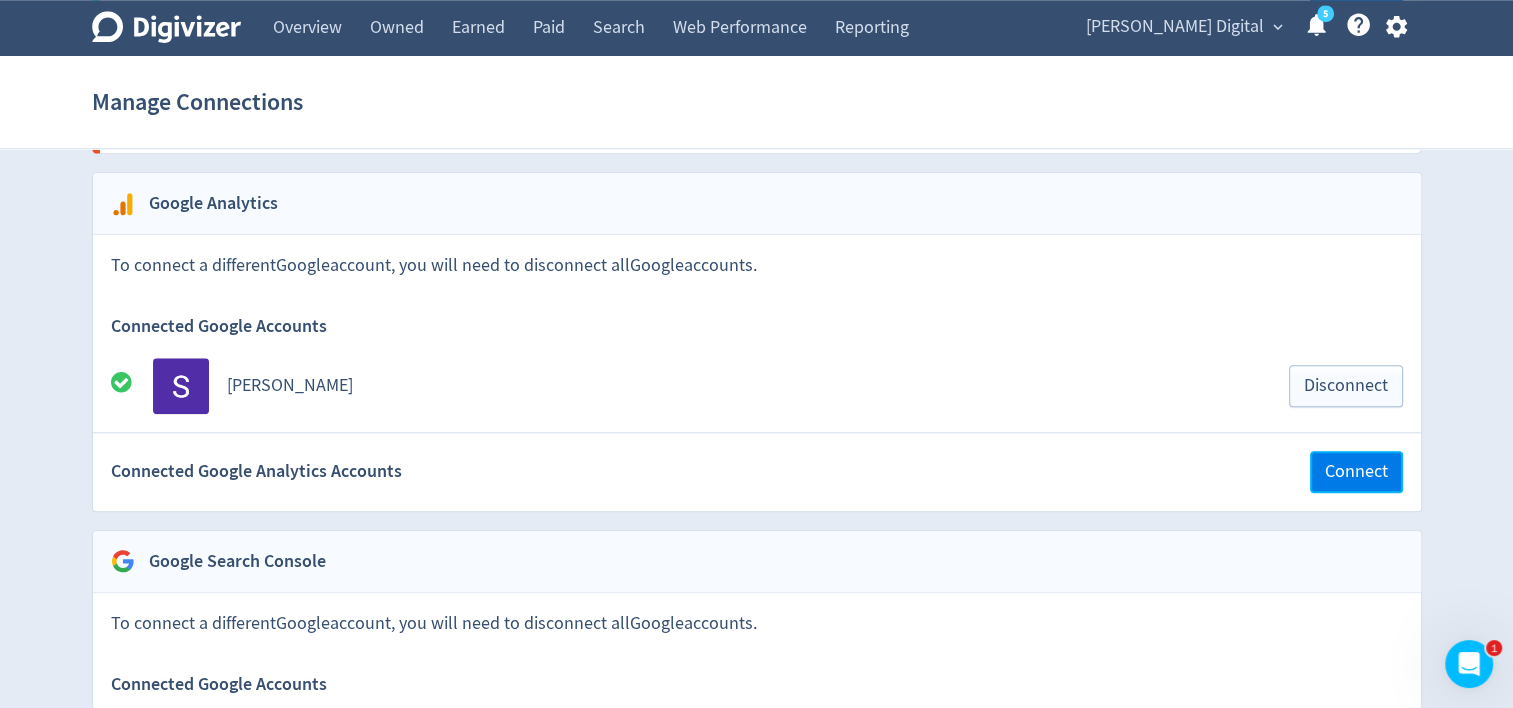 click on "Connect" at bounding box center [1356, 472] 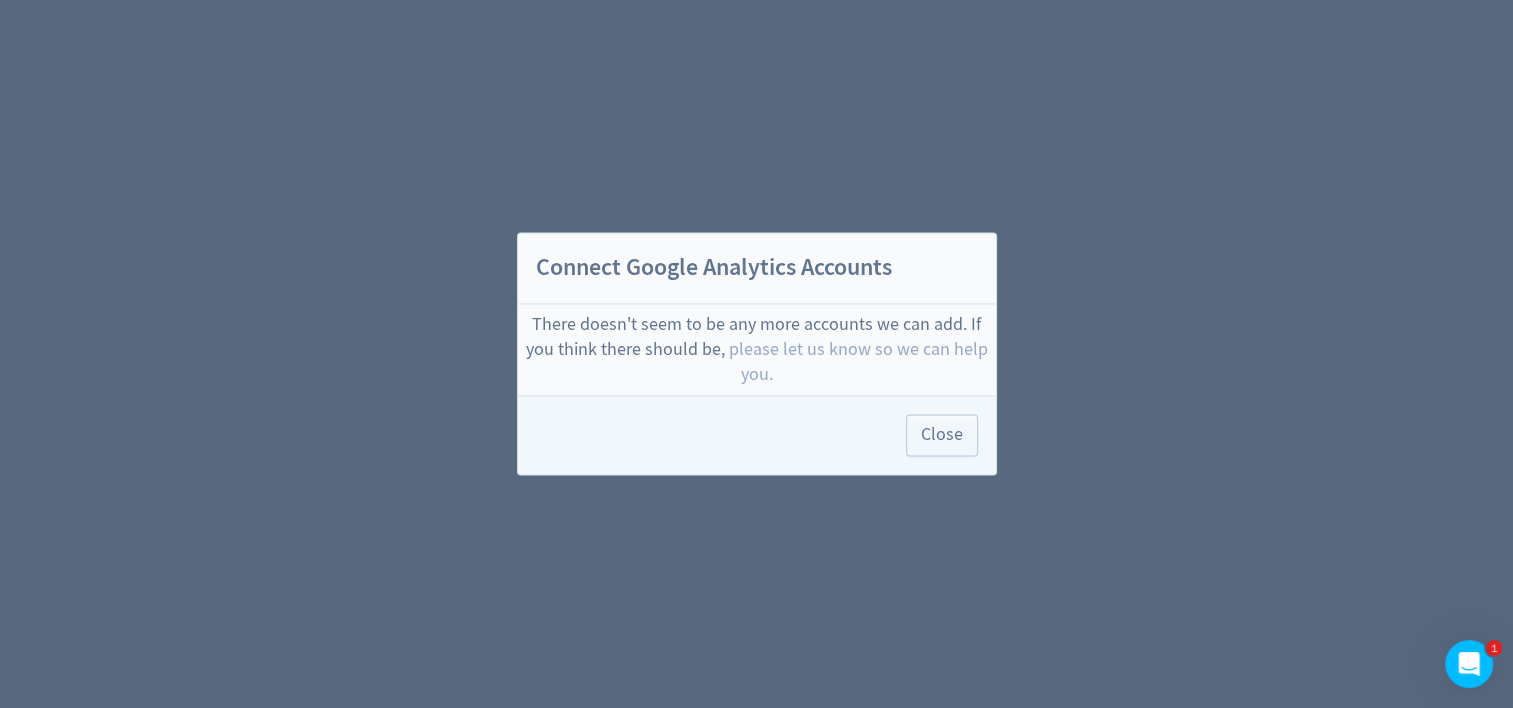 scroll, scrollTop: 0, scrollLeft: 0, axis: both 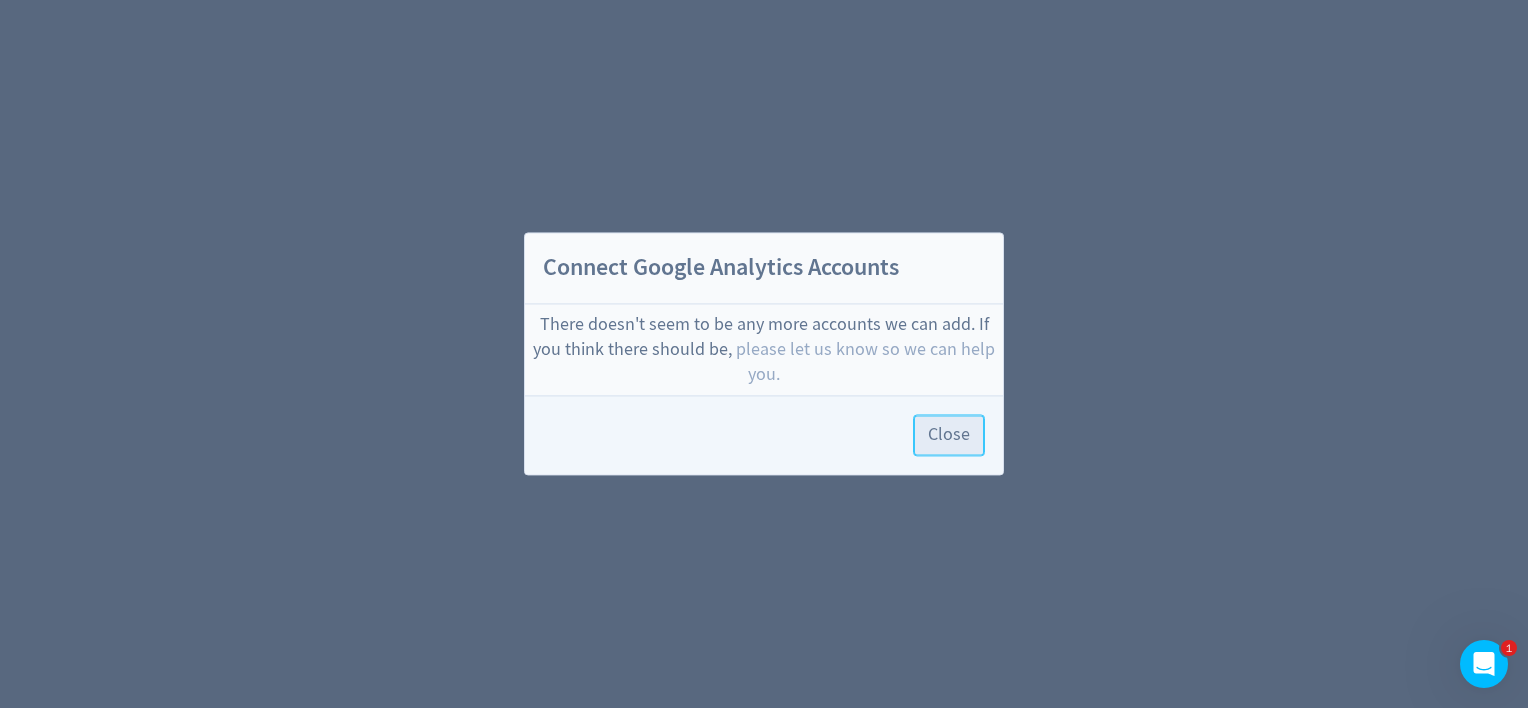 click on "Close" at bounding box center (949, 436) 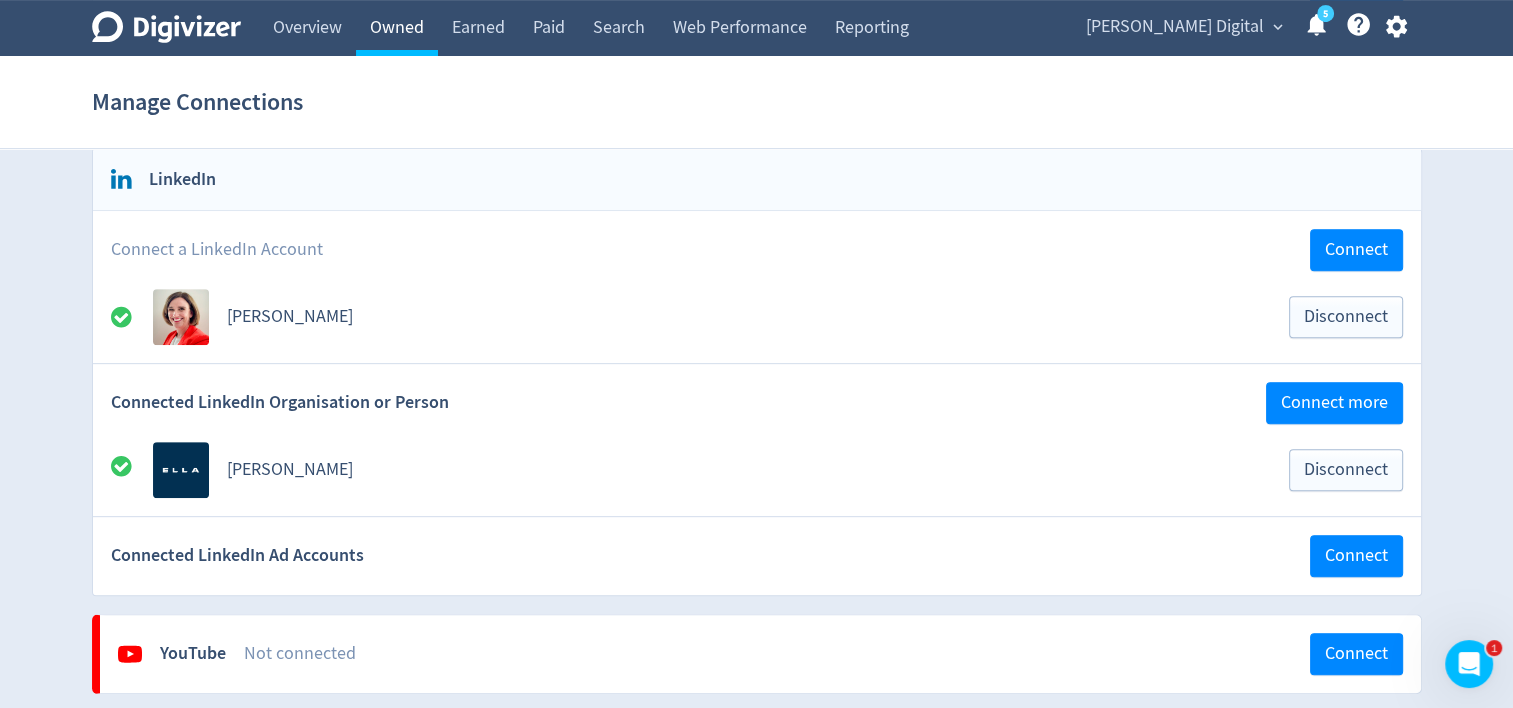 scroll, scrollTop: 192, scrollLeft: 0, axis: vertical 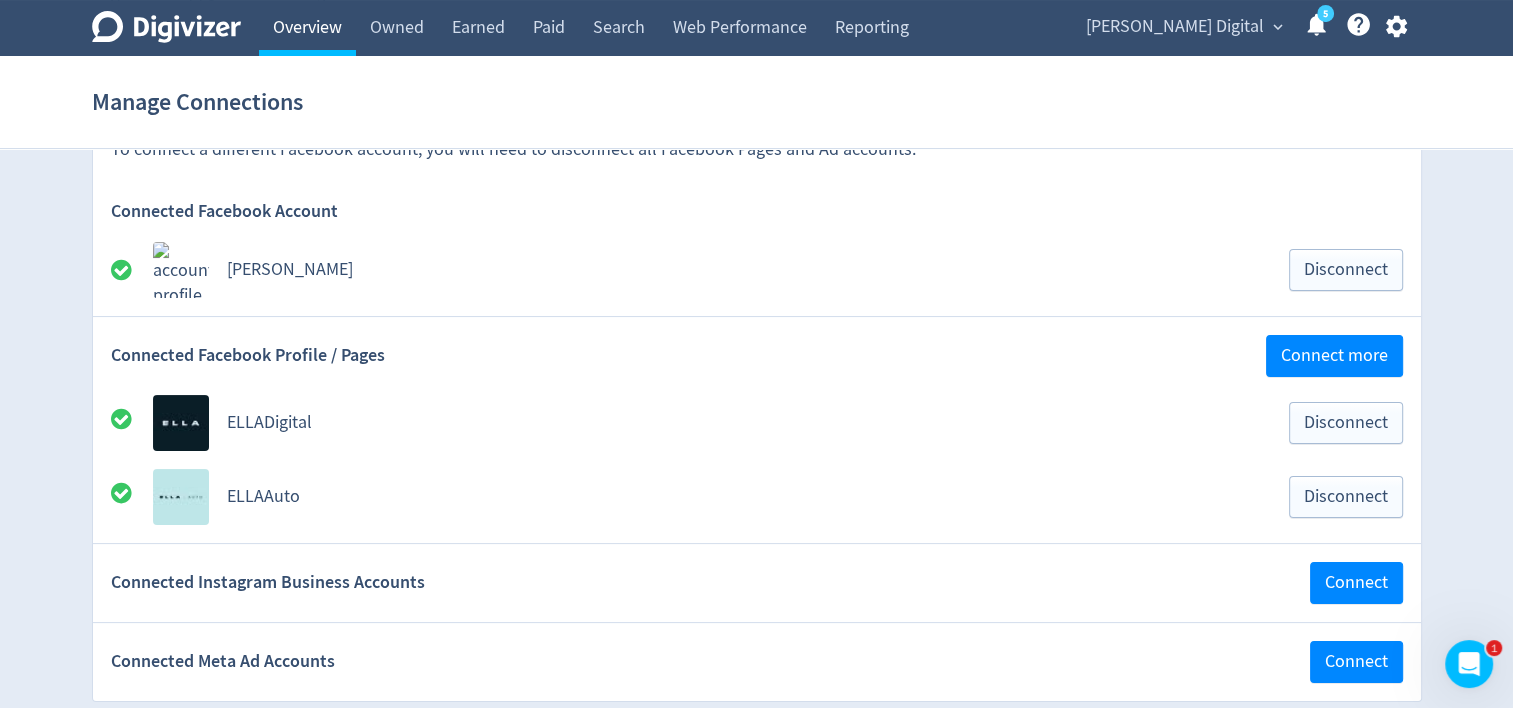 drag, startPoint x: 277, startPoint y: 27, endPoint x: 287, endPoint y: 31, distance: 10.770329 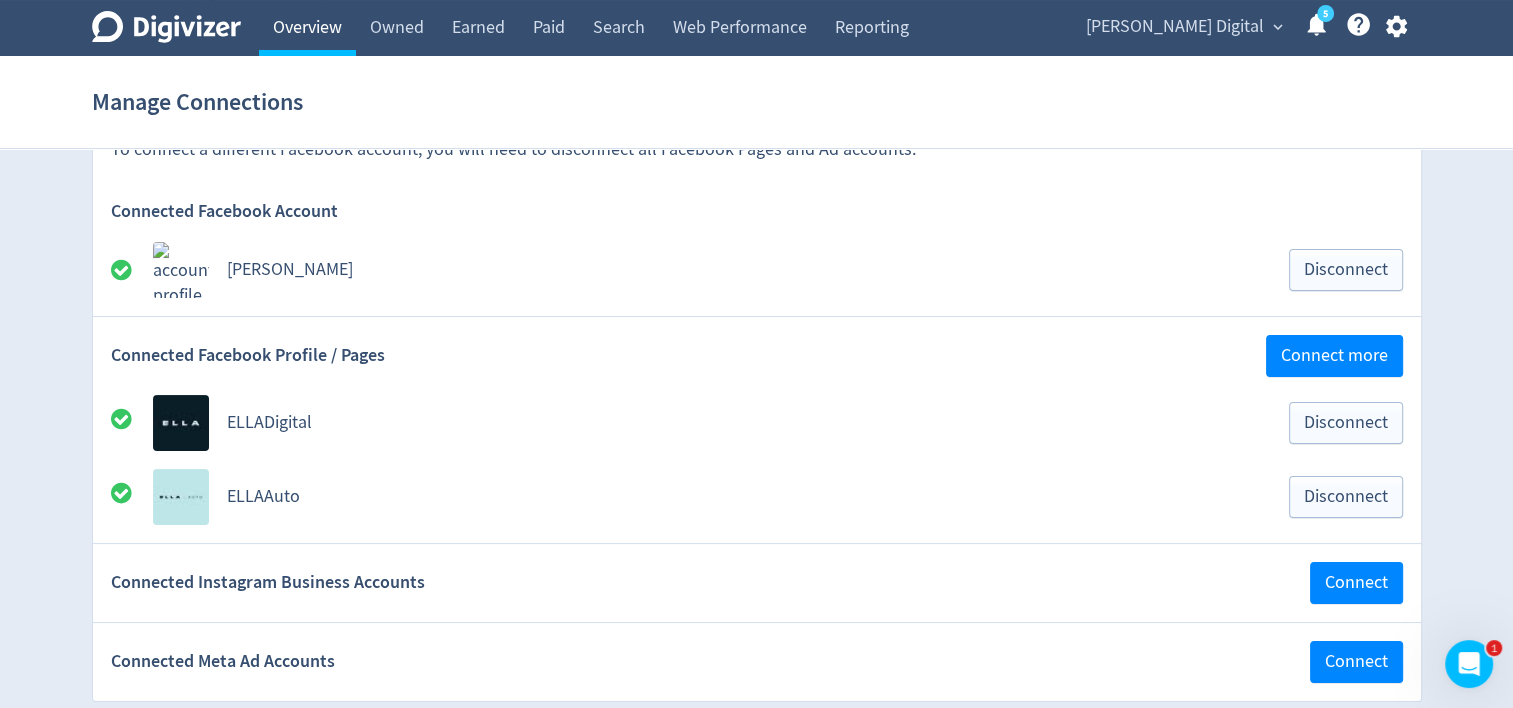 click on "Overview" at bounding box center (307, 28) 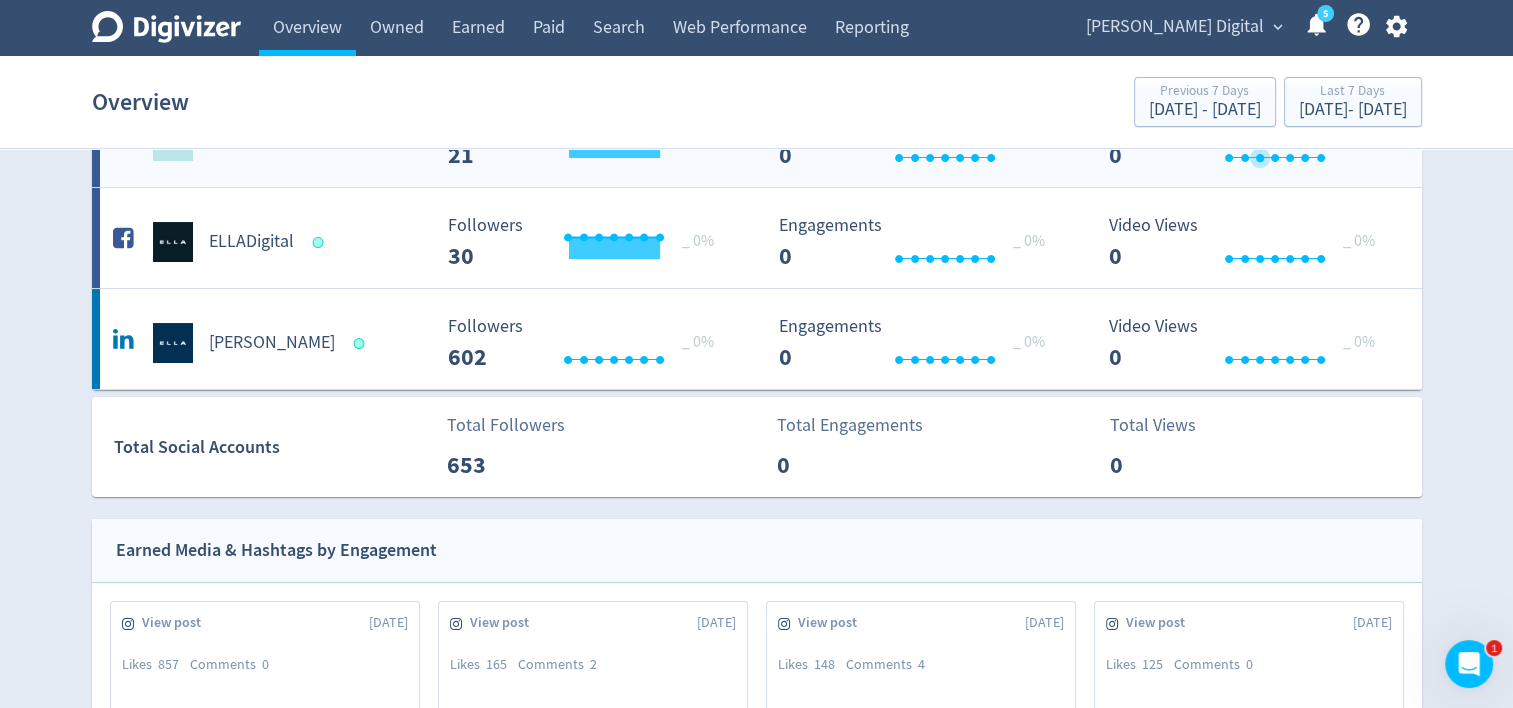 scroll, scrollTop: 0, scrollLeft: 0, axis: both 